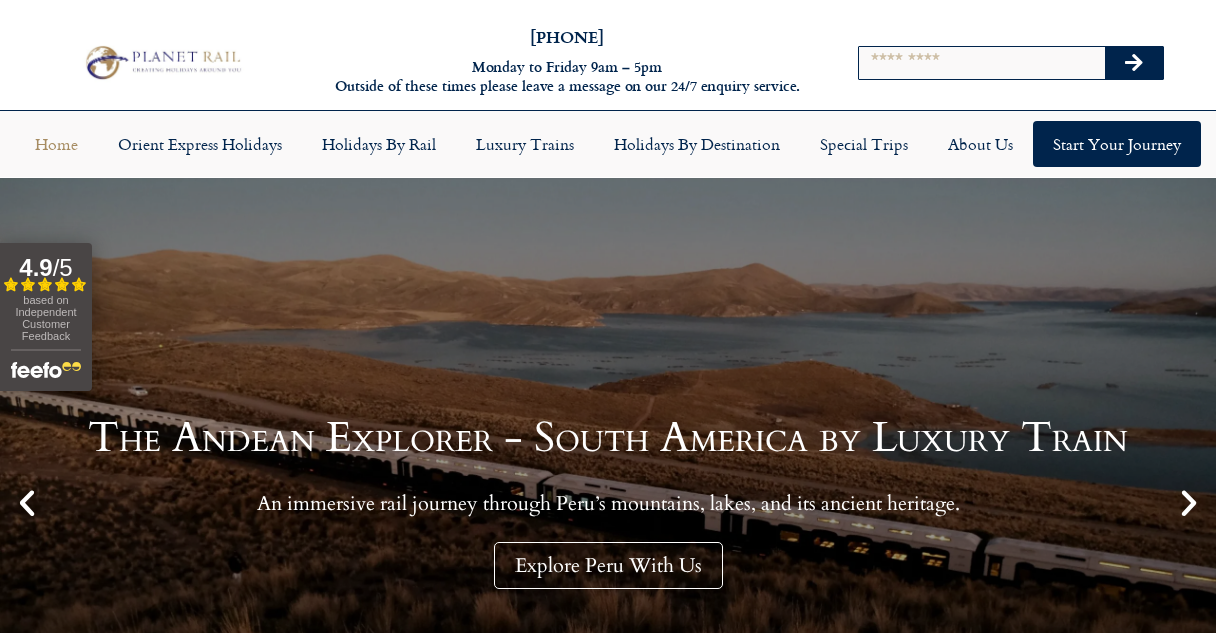 scroll, scrollTop: 0, scrollLeft: 0, axis: both 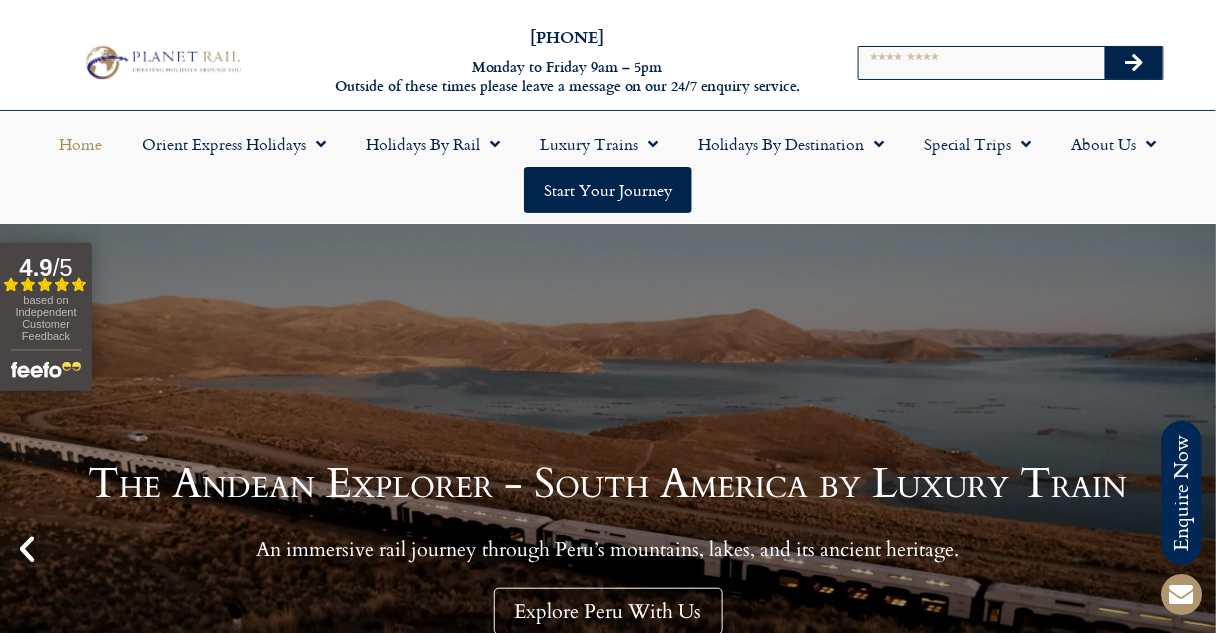 click on "Search" at bounding box center [982, 63] 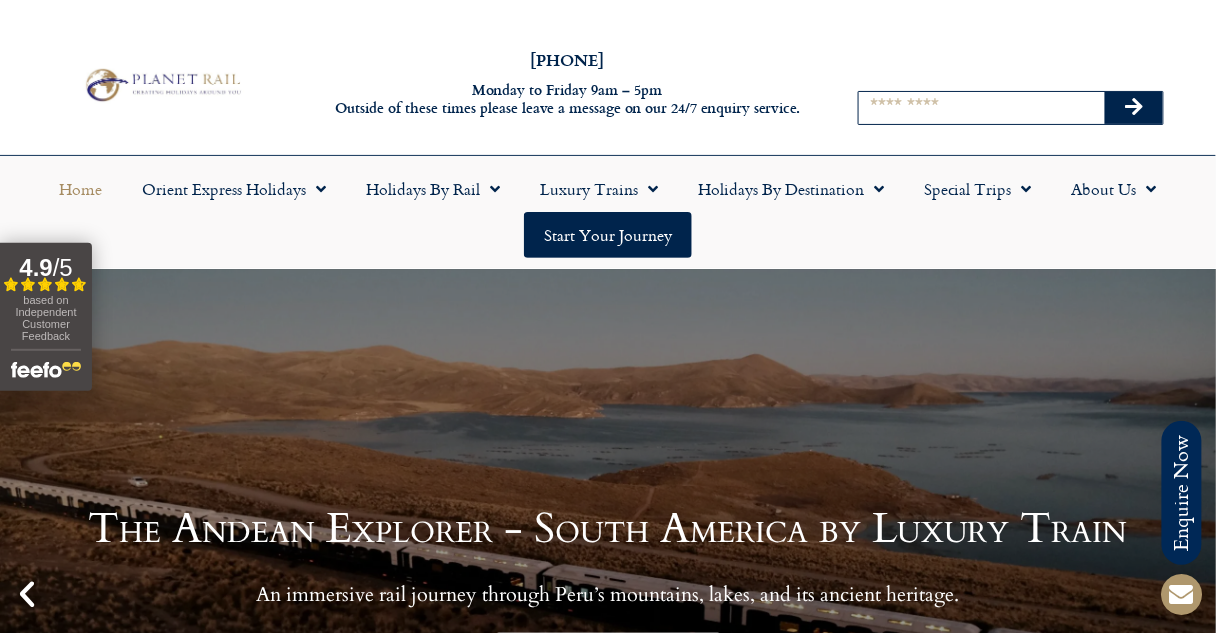 scroll, scrollTop: 0, scrollLeft: 0, axis: both 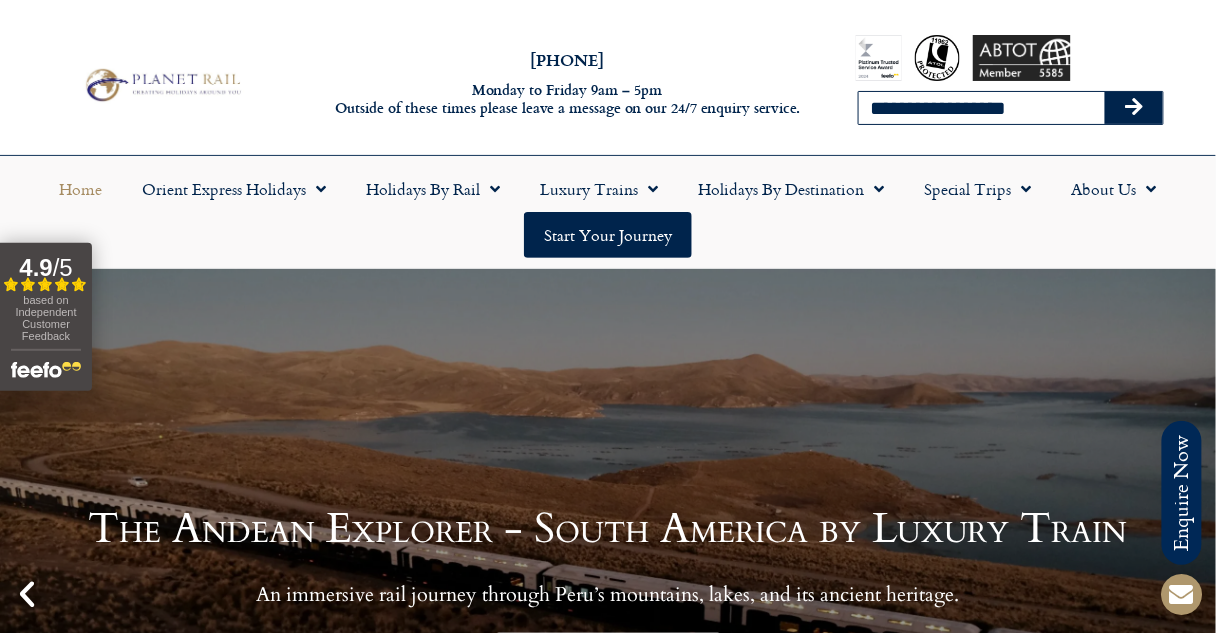 type on "**********" 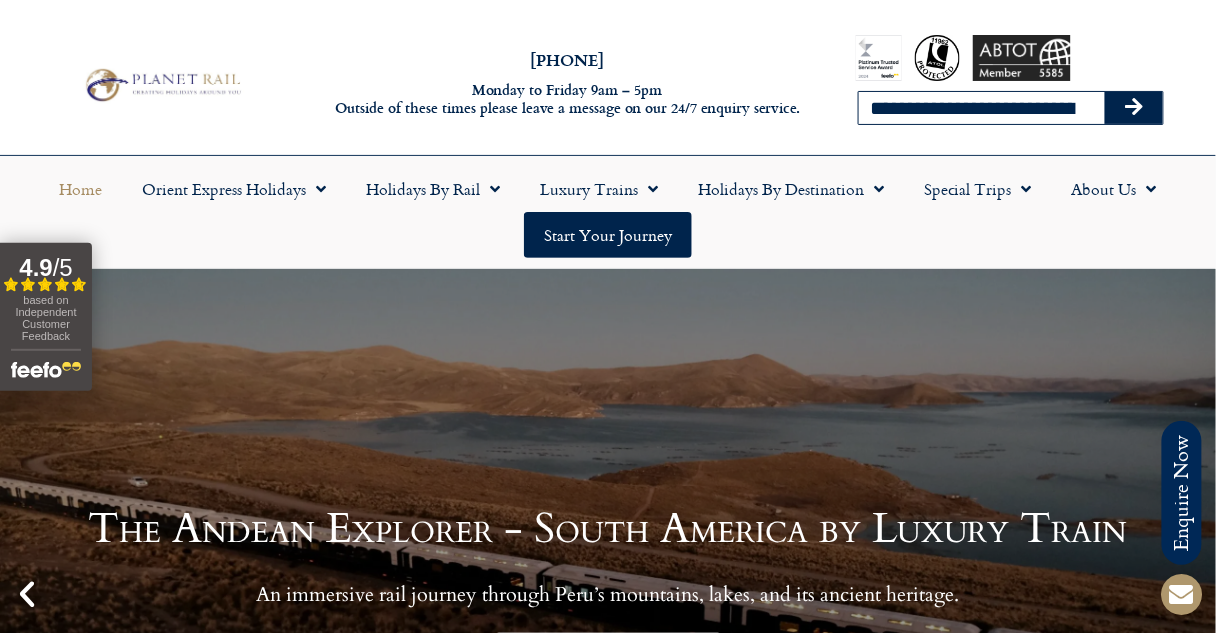 click at bounding box center [1134, 108] 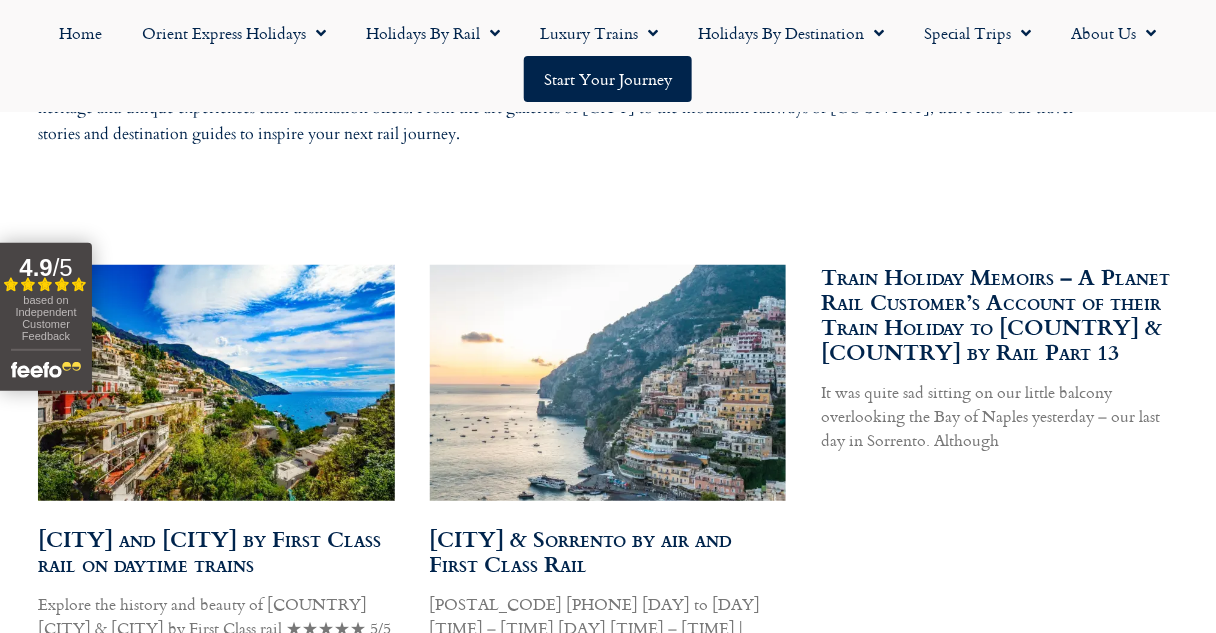 scroll, scrollTop: 1081, scrollLeft: 0, axis: vertical 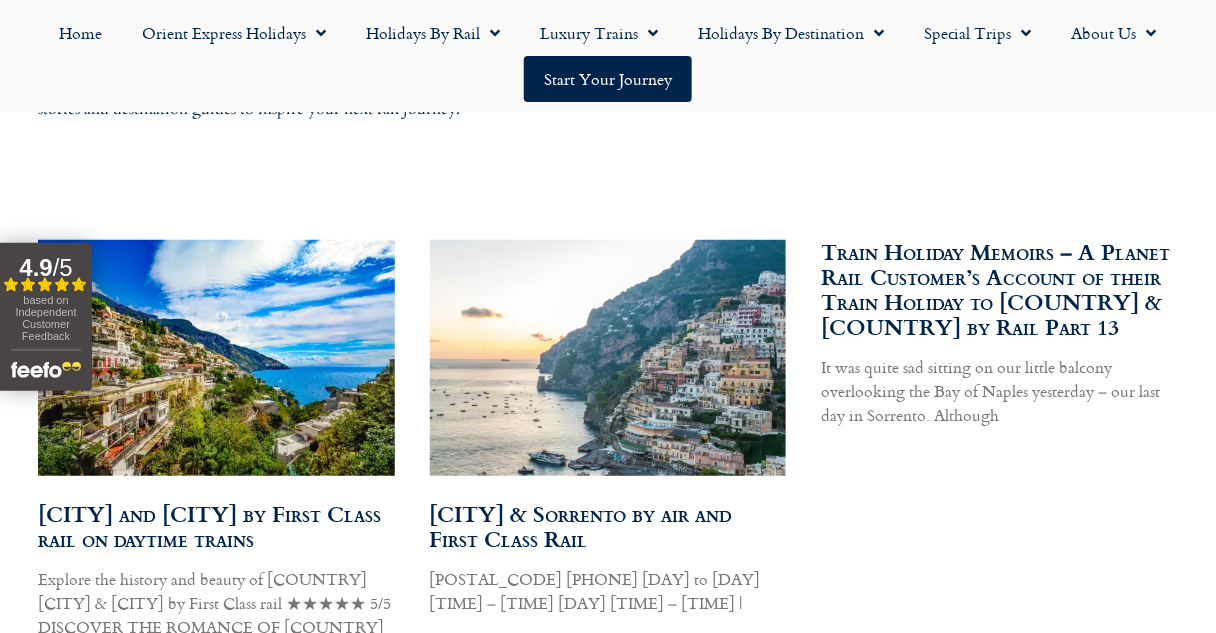 click at bounding box center (215, 358) 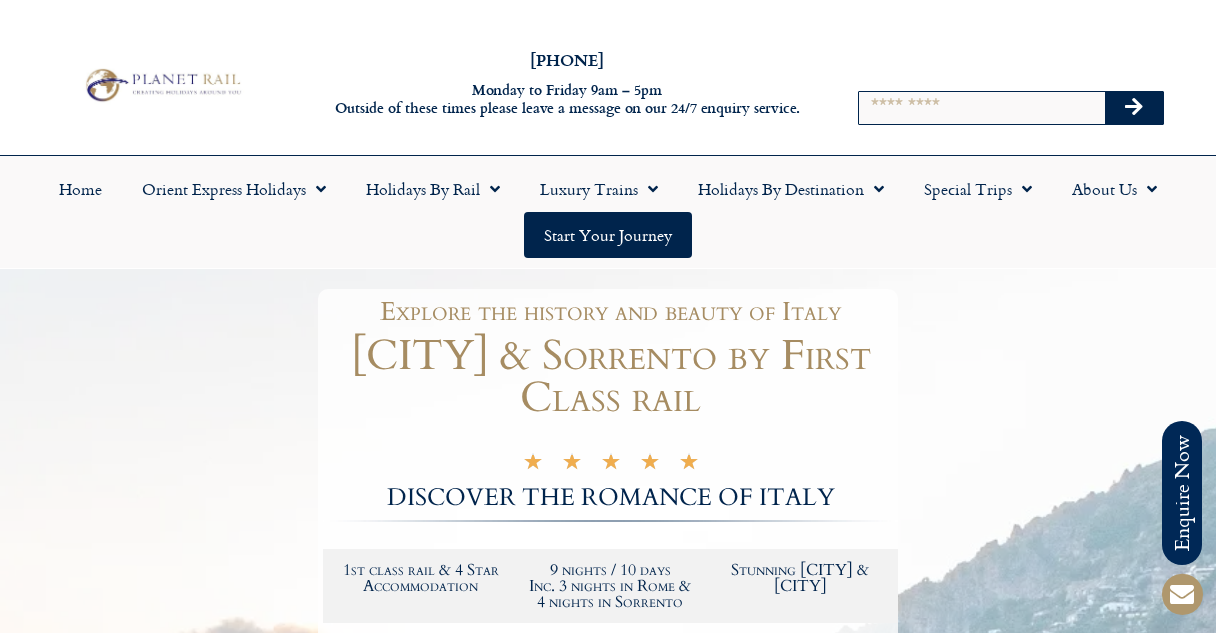 scroll, scrollTop: 0, scrollLeft: 0, axis: both 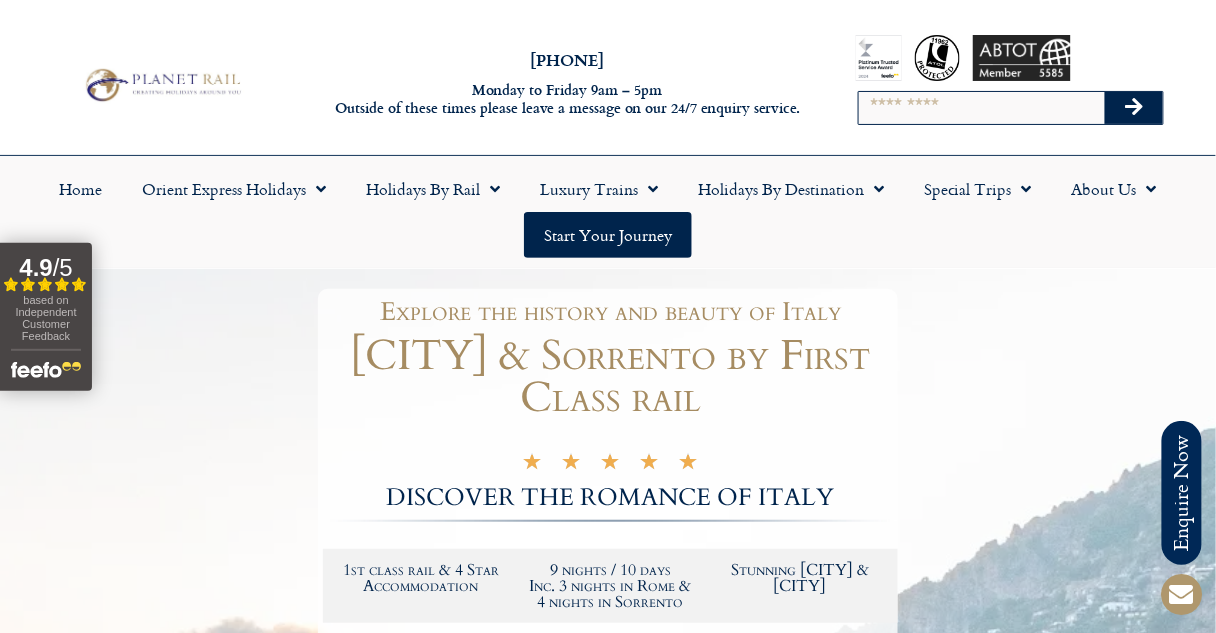 click at bounding box center (161, 85) 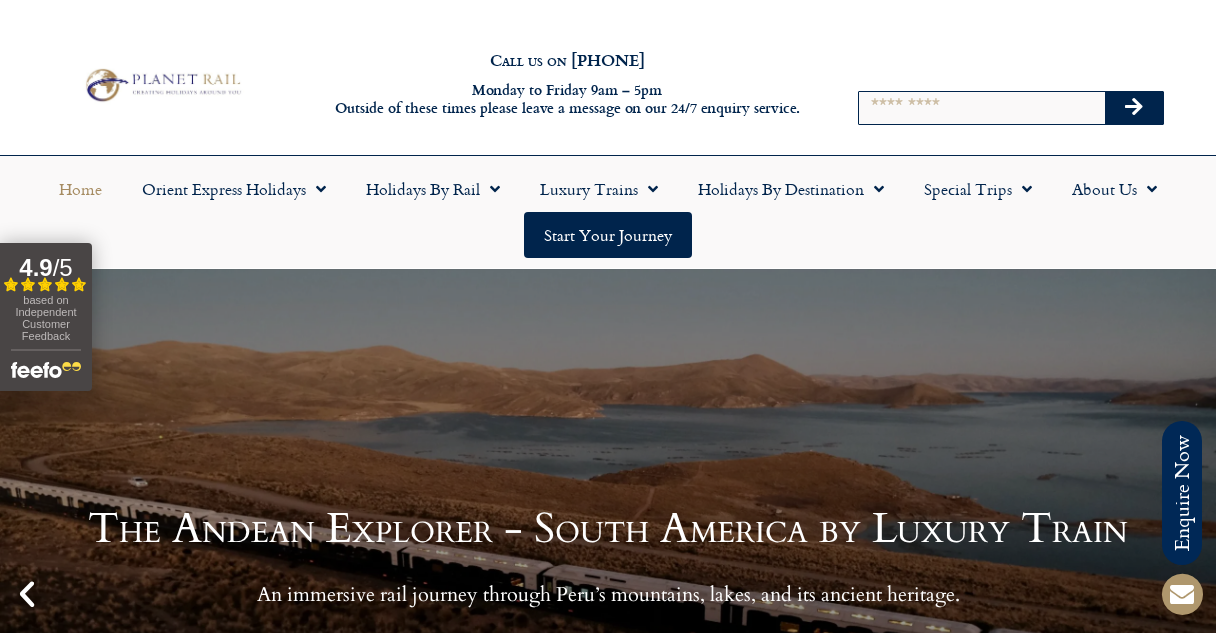scroll, scrollTop: 0, scrollLeft: 0, axis: both 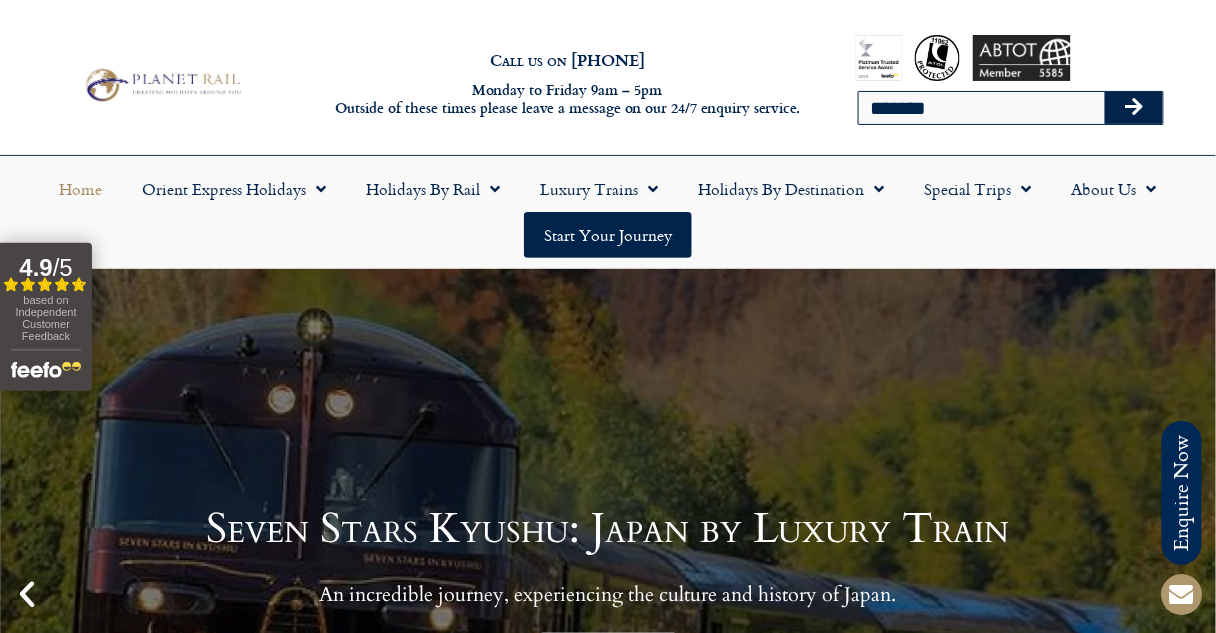 type on "*******" 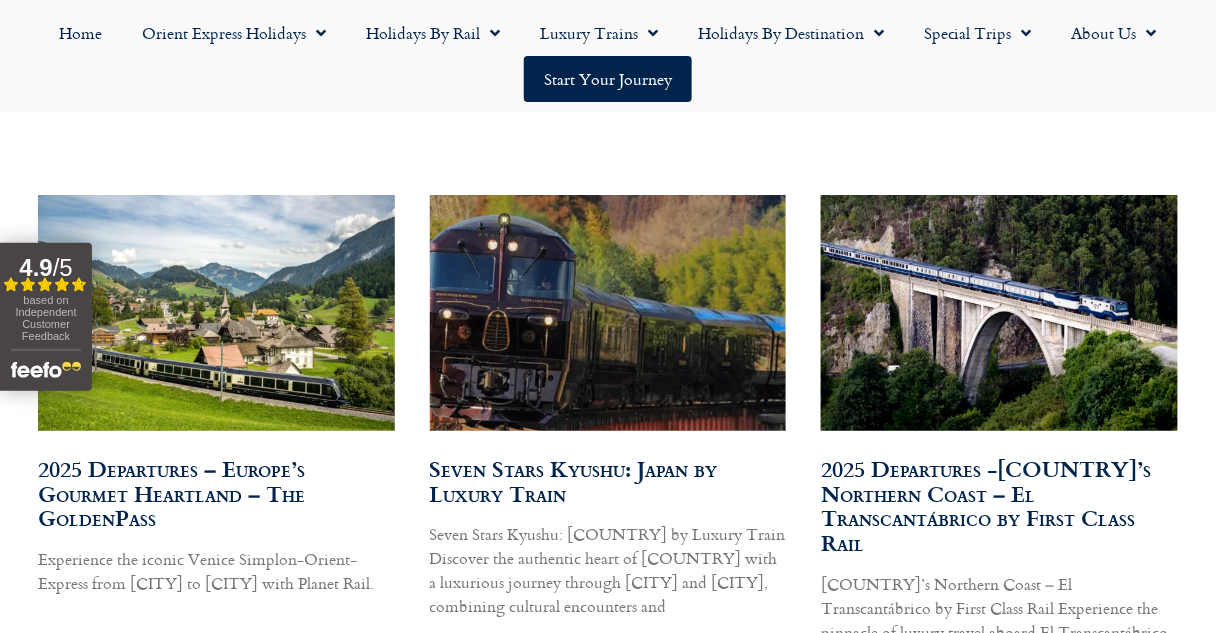 scroll, scrollTop: 1120, scrollLeft: 0, axis: vertical 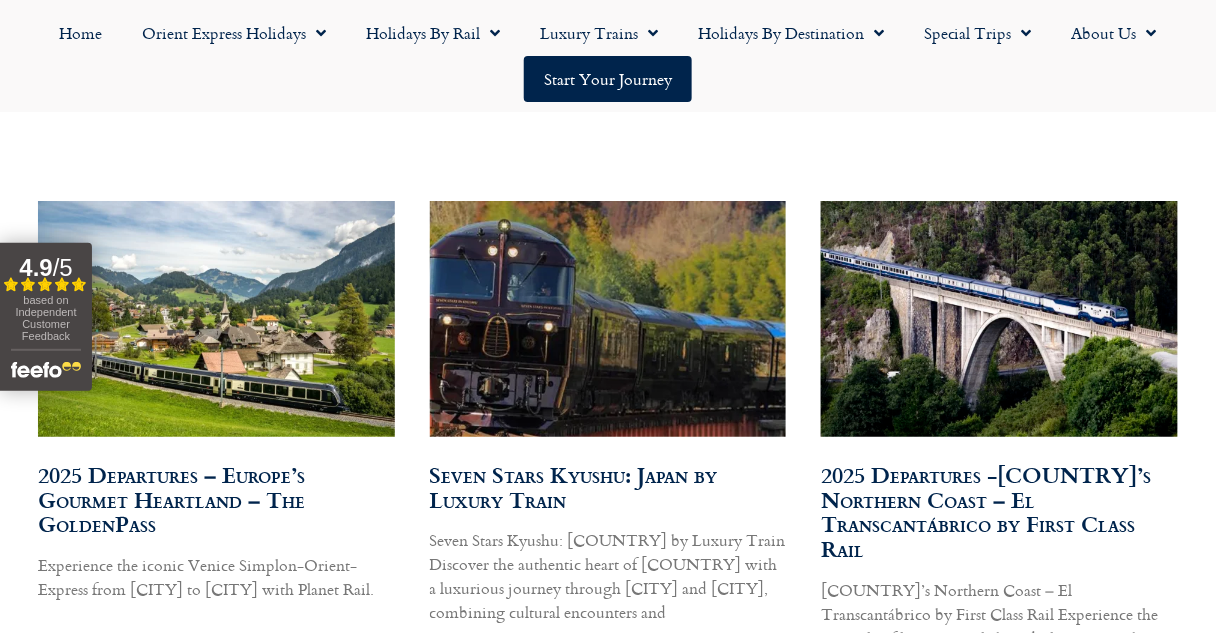click at bounding box center [215, 319] 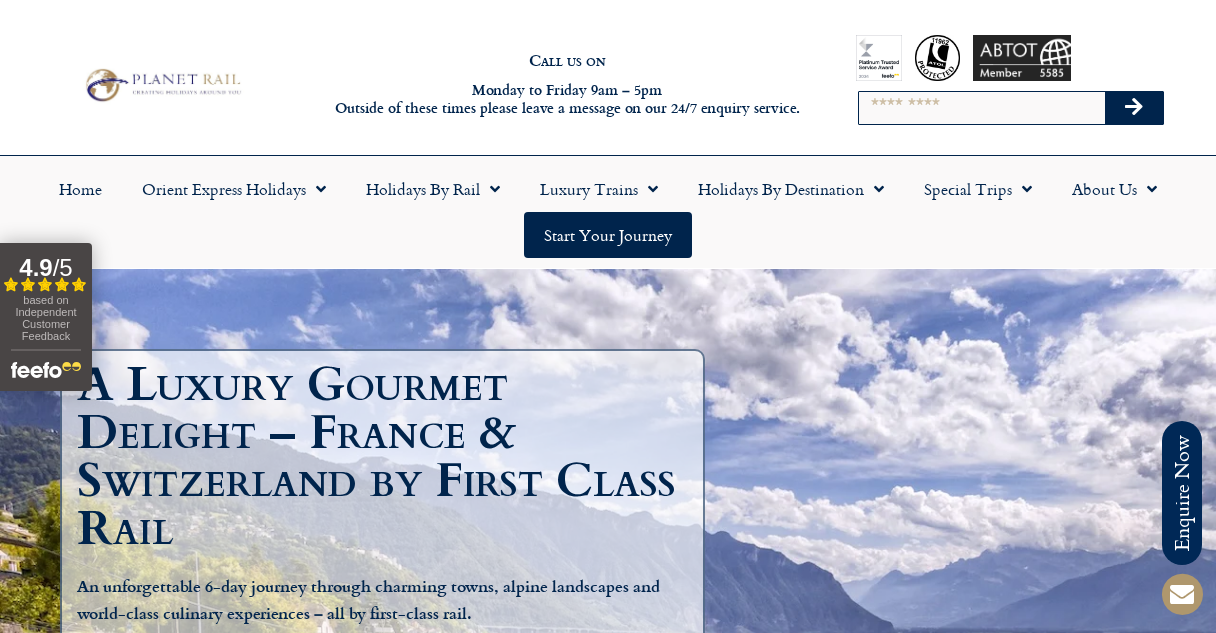 scroll, scrollTop: 0, scrollLeft: 0, axis: both 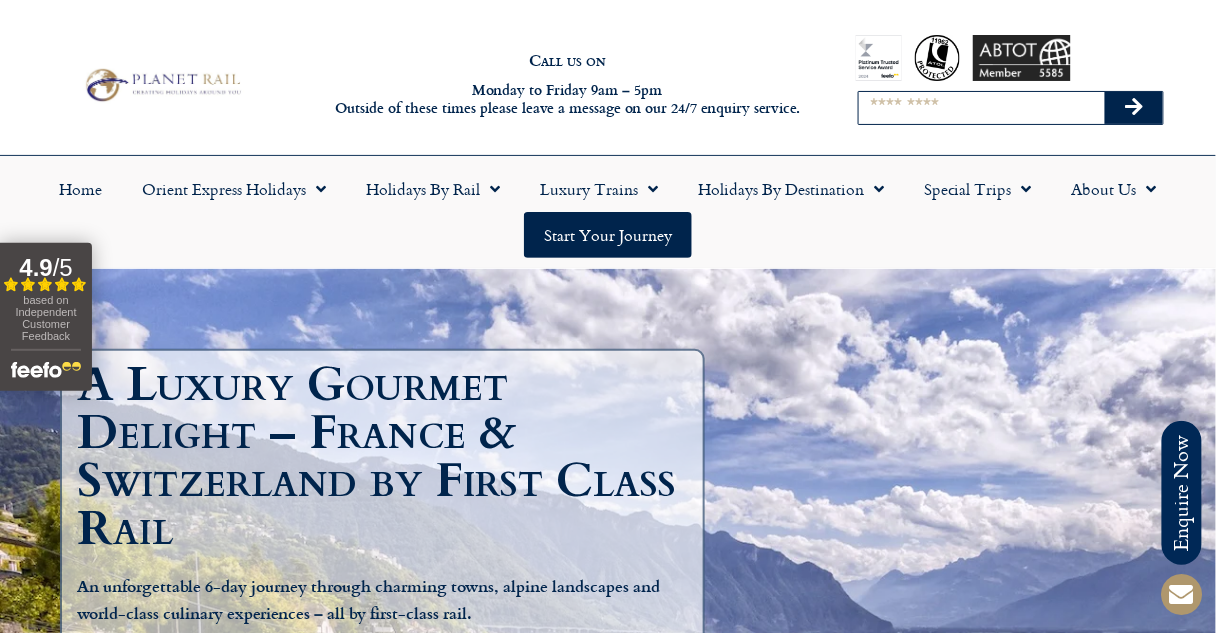 click on "Search" at bounding box center [982, 108] 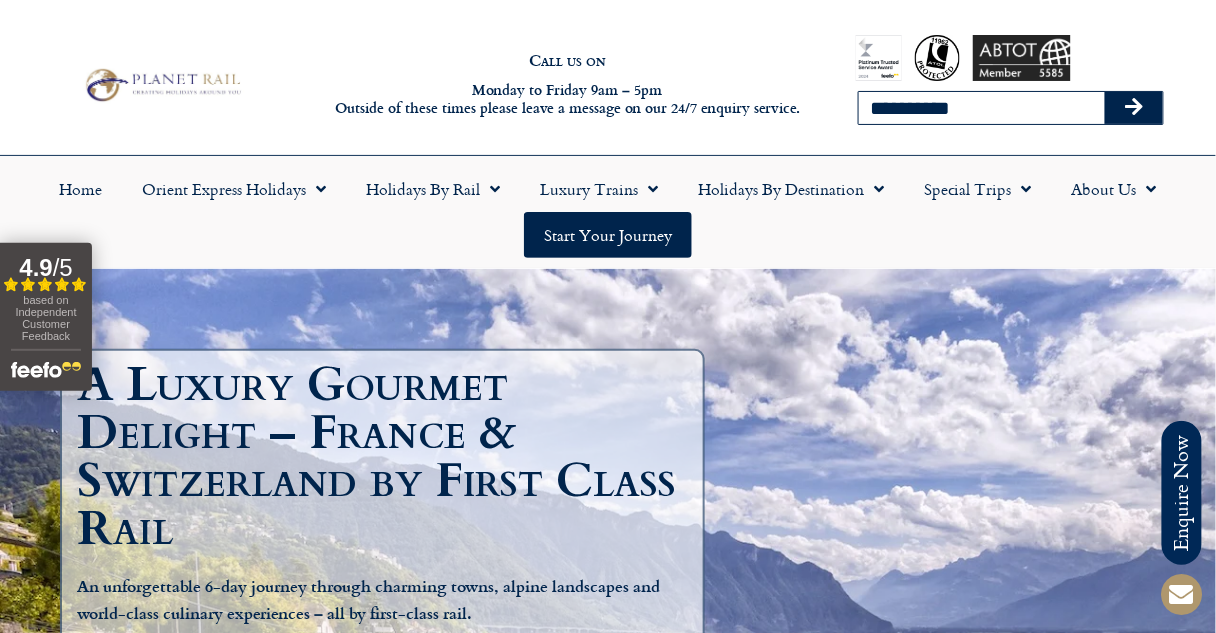 type on "**********" 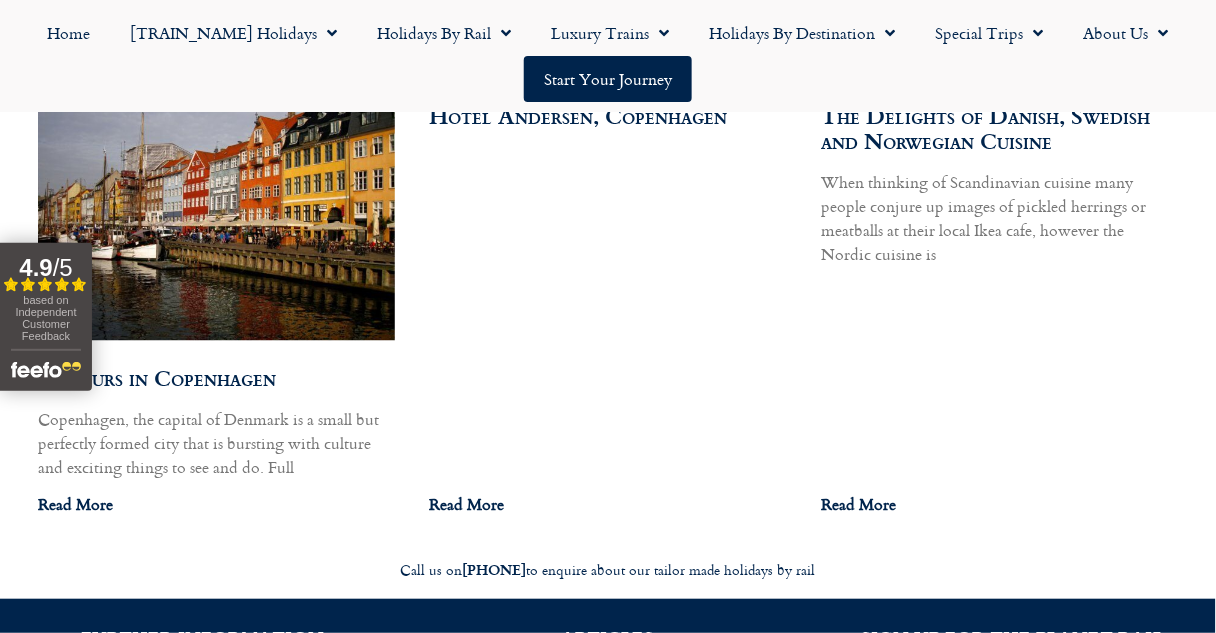 scroll, scrollTop: 1200, scrollLeft: 0, axis: vertical 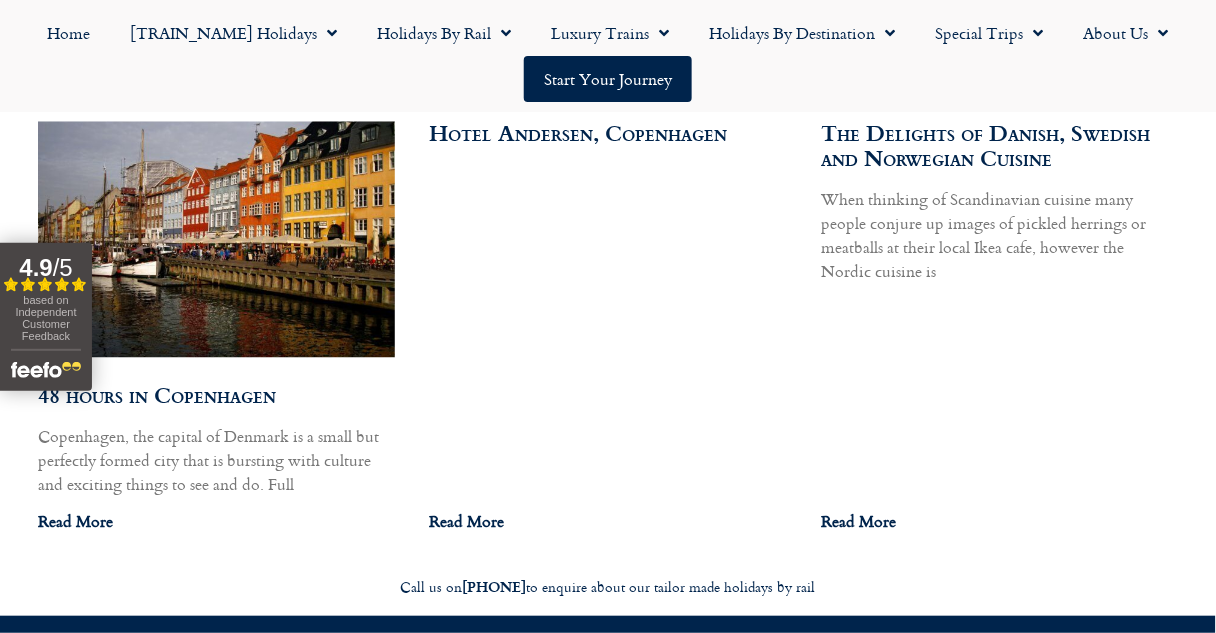 click at bounding box center [215, 239] 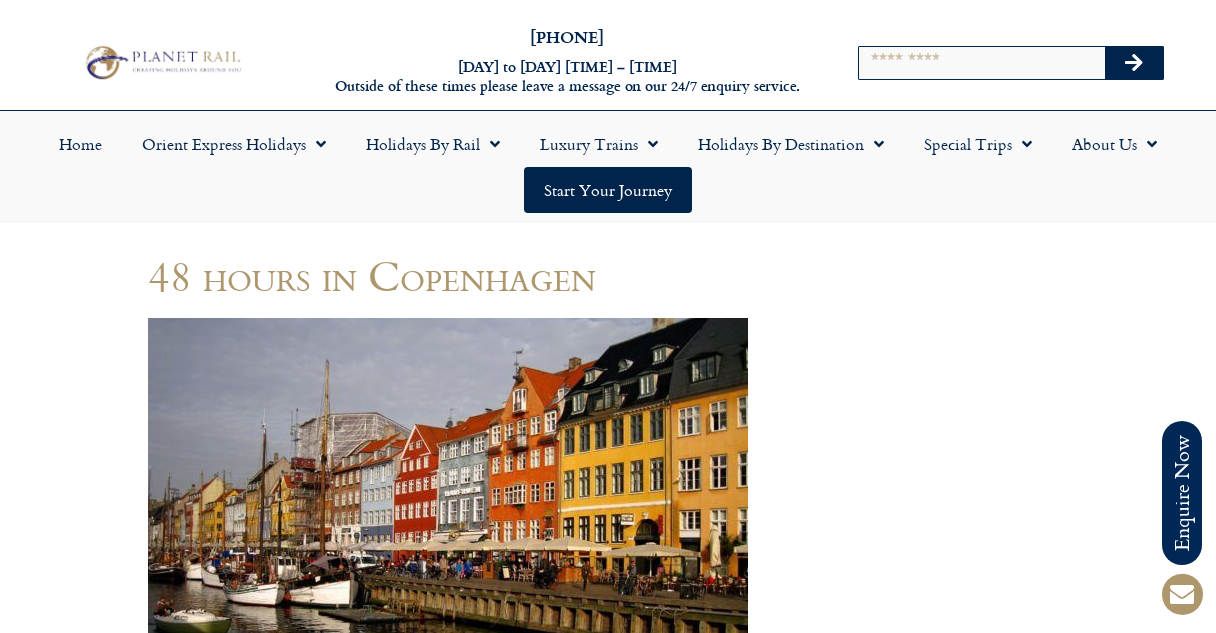 scroll, scrollTop: 0, scrollLeft: 0, axis: both 